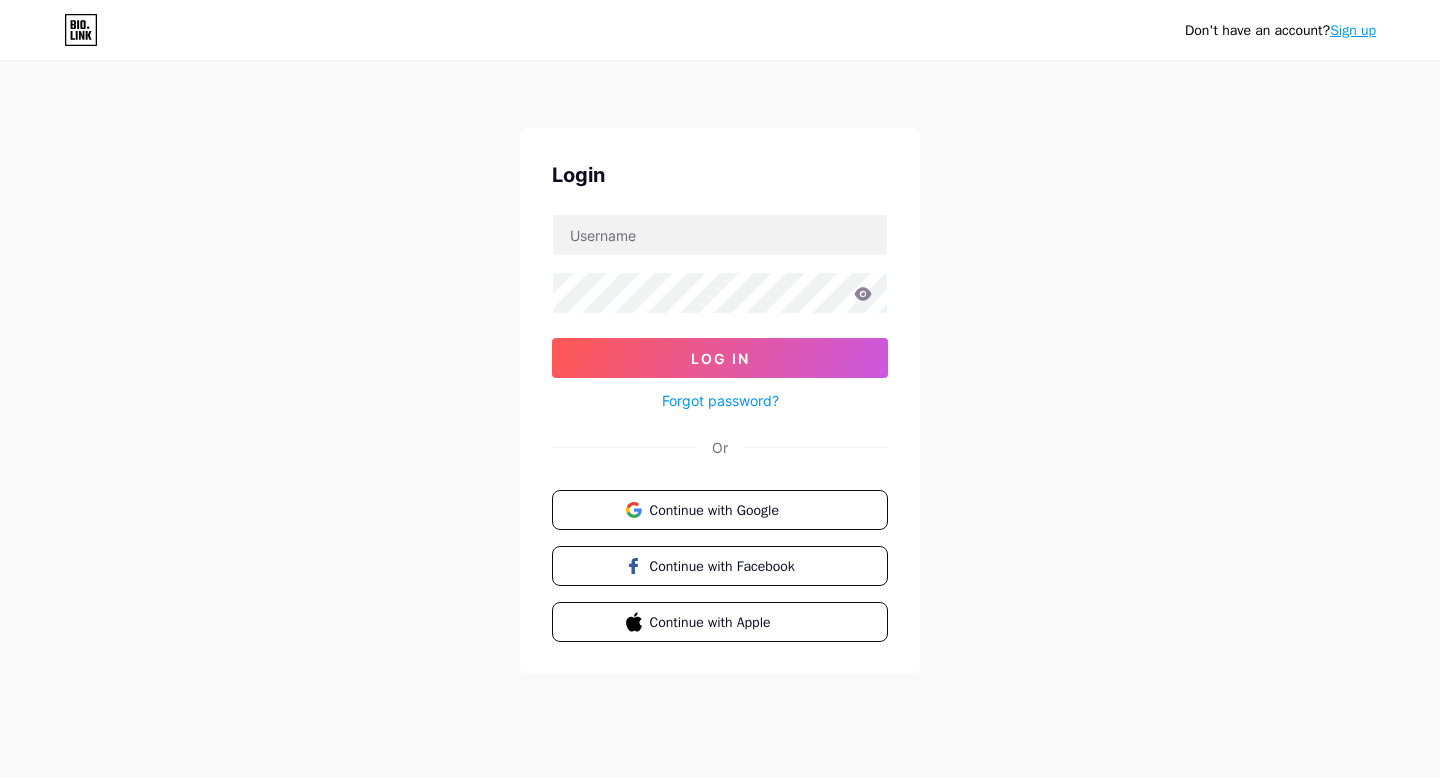 scroll, scrollTop: 0, scrollLeft: 0, axis: both 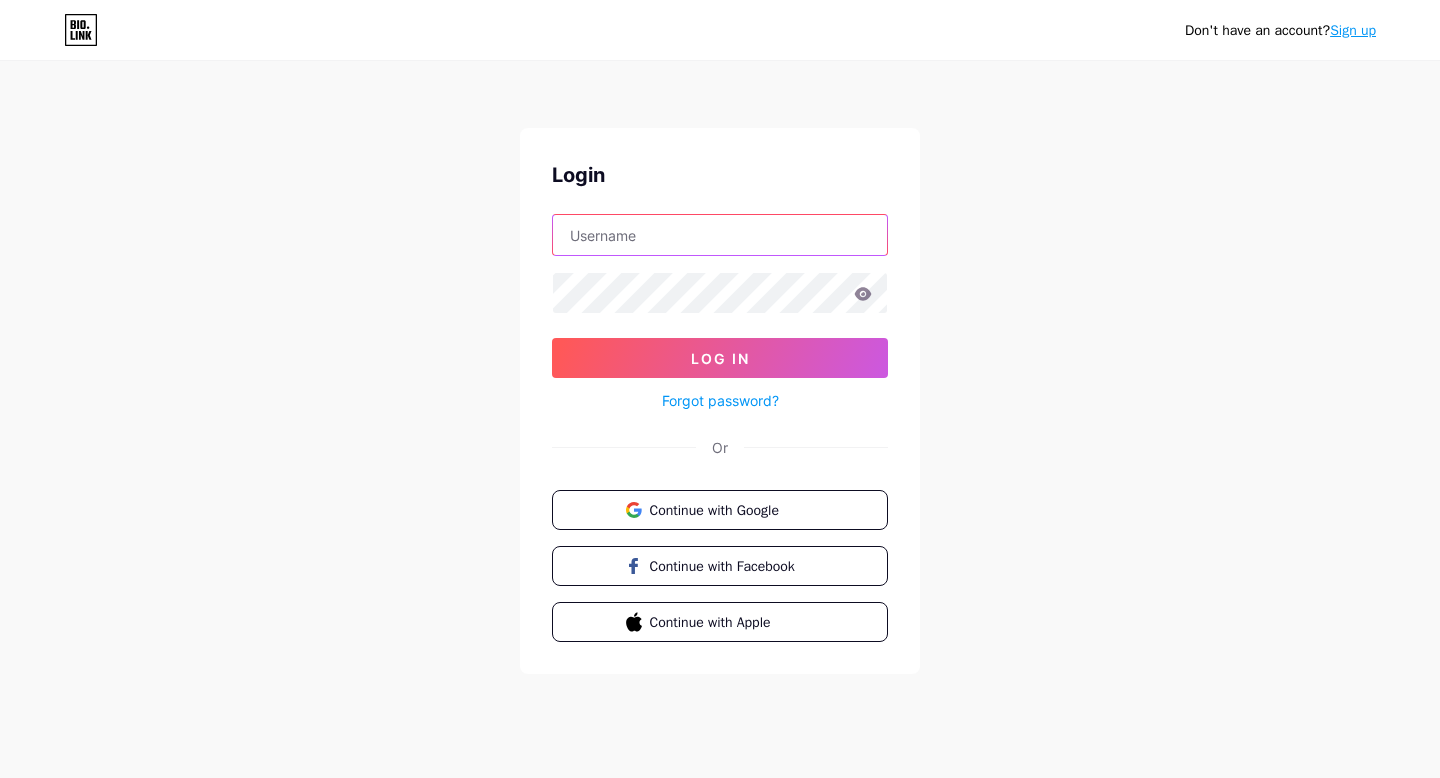 click at bounding box center [720, 235] 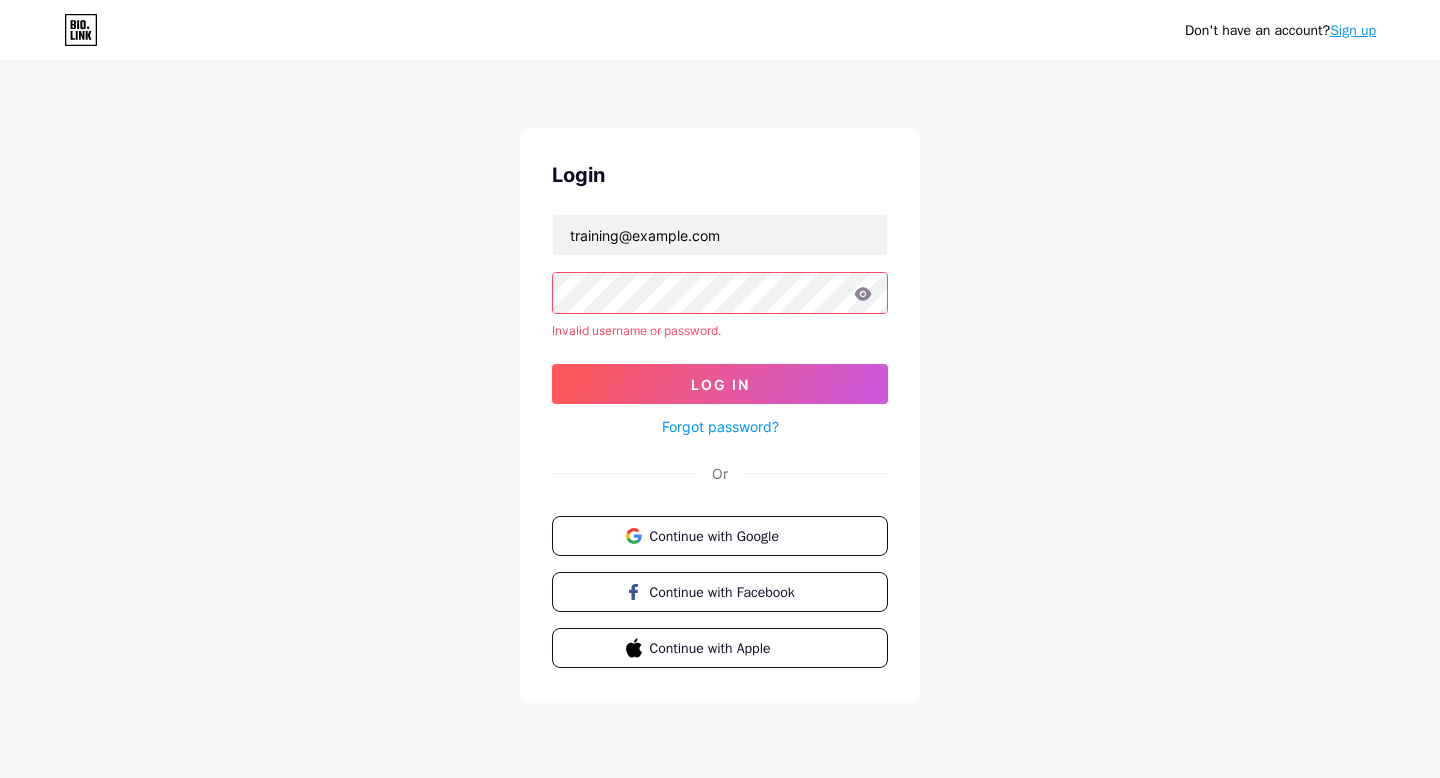 click at bounding box center (0, 0) 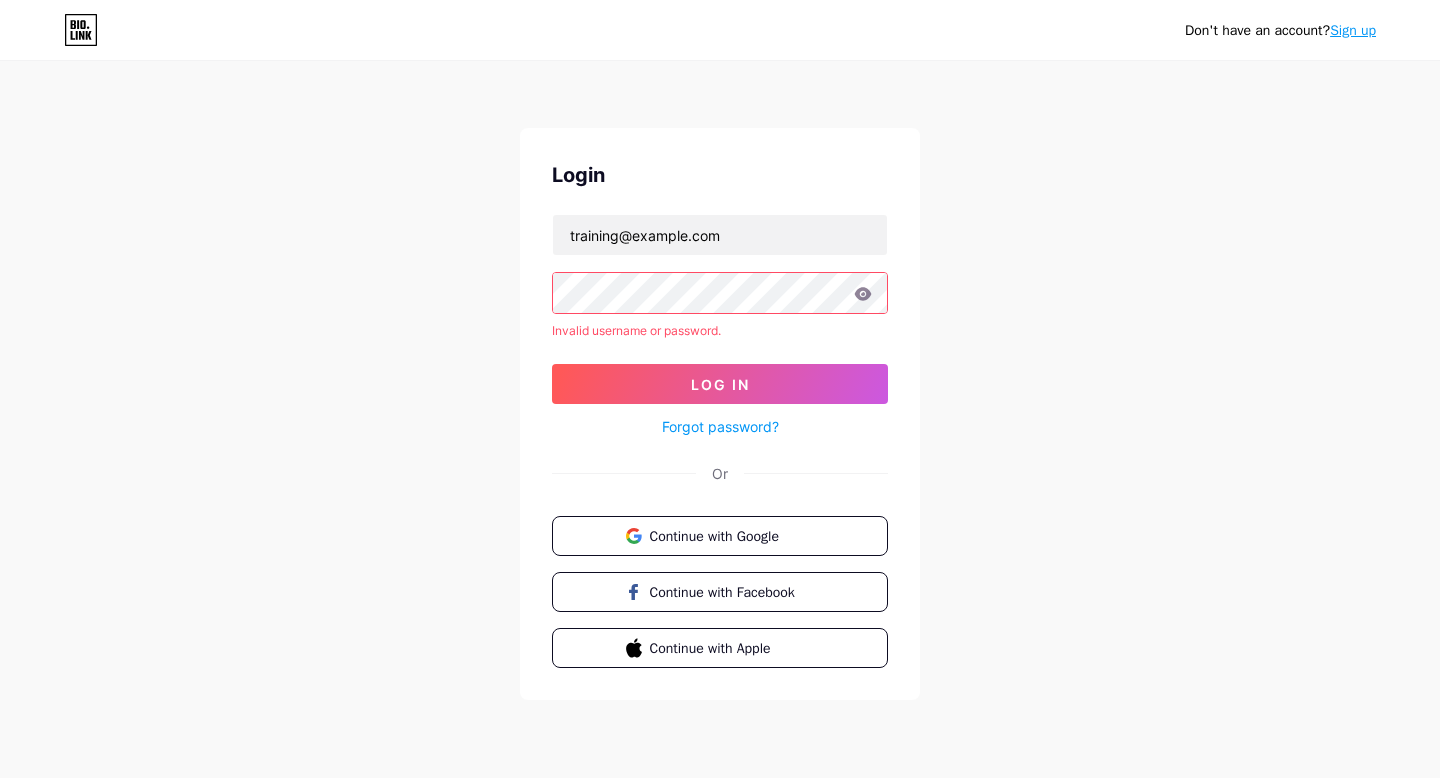click at bounding box center (0, 0) 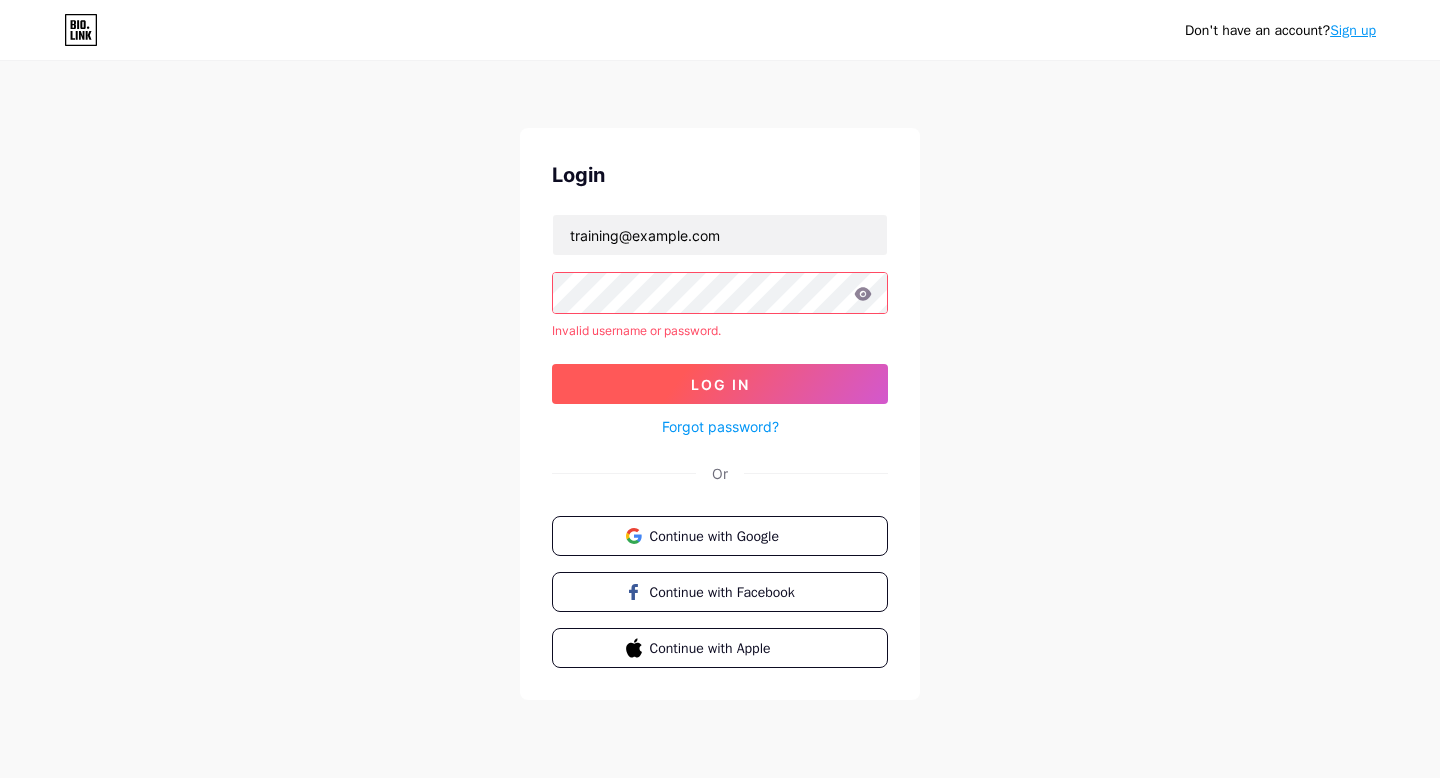 click on "Log In" at bounding box center [720, 384] 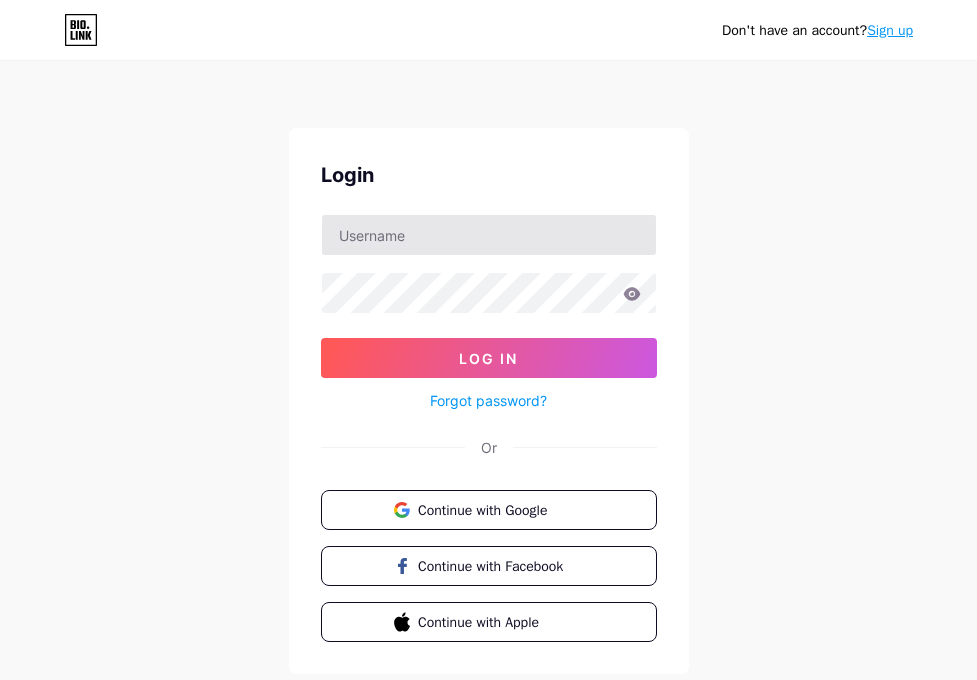 scroll, scrollTop: 0, scrollLeft: 0, axis: both 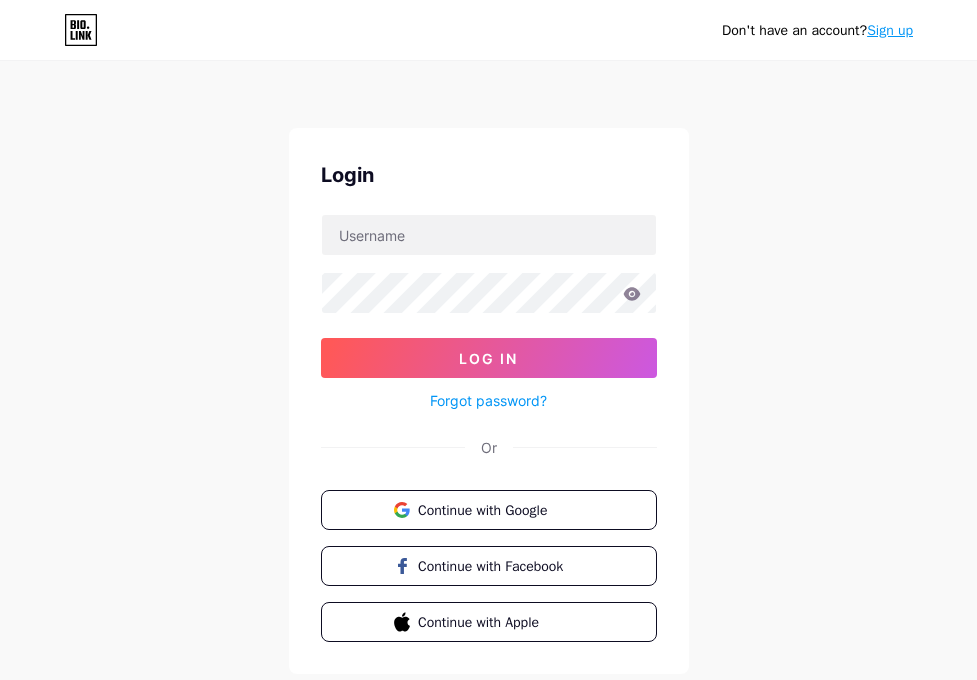 click on "Don't have an account?  Sign up   Login                   Log In
Forgot password?
Or       Continue with Google     Continue with Facebook
Continue with Apple" at bounding box center (488, 369) 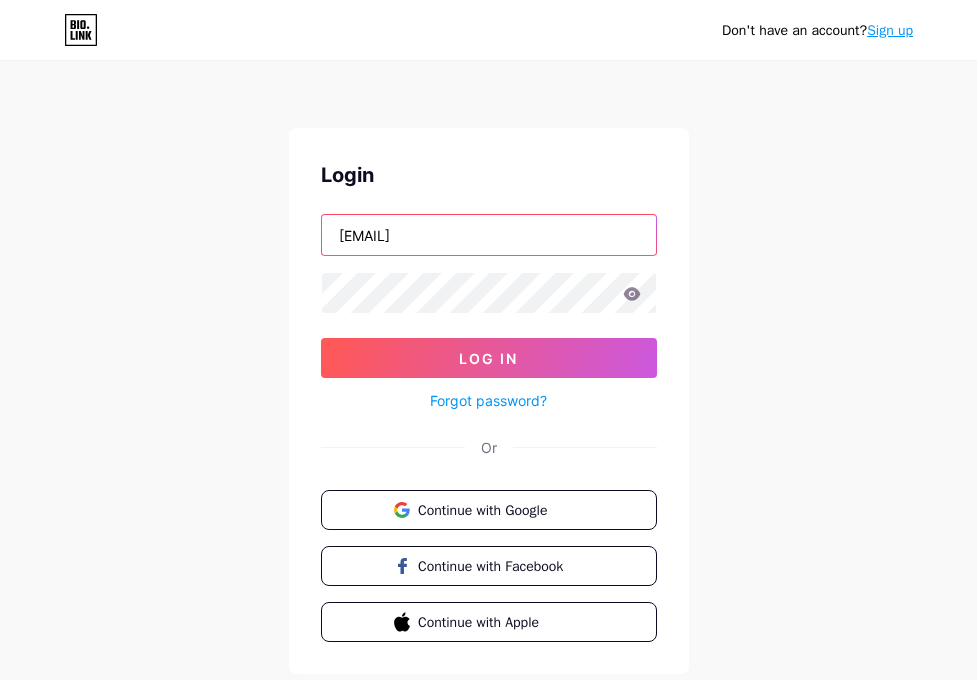 type on "[EMAIL]" 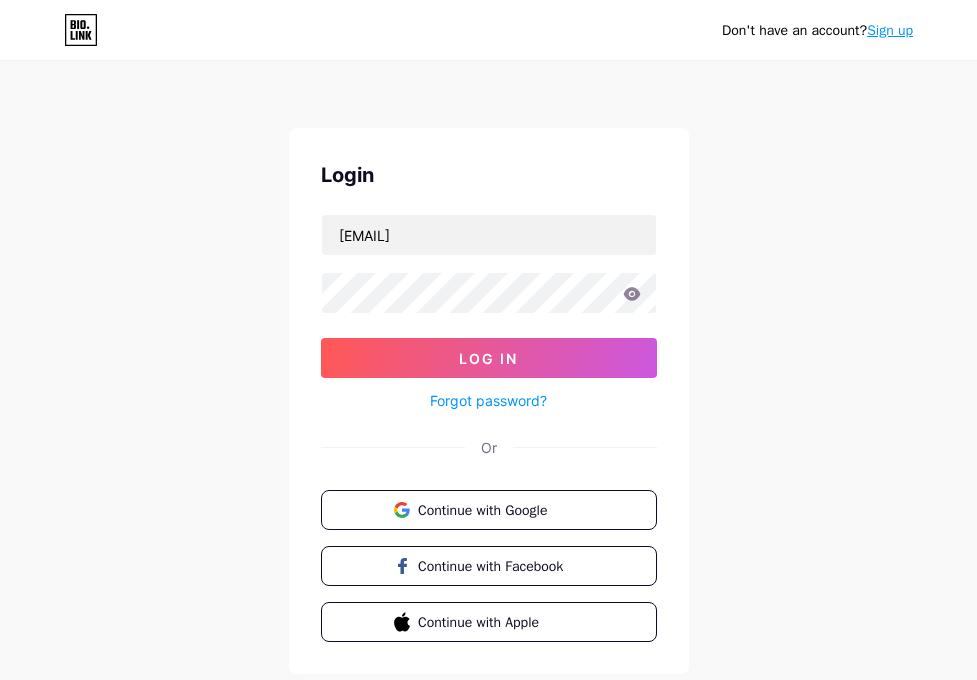 click on "Don't have an account?  Sign up   Login     [EMAIL]               Log In
Forgot password?
Or       Continue with Google     Continue with Facebook
Continue with Apple" at bounding box center [488, 369] 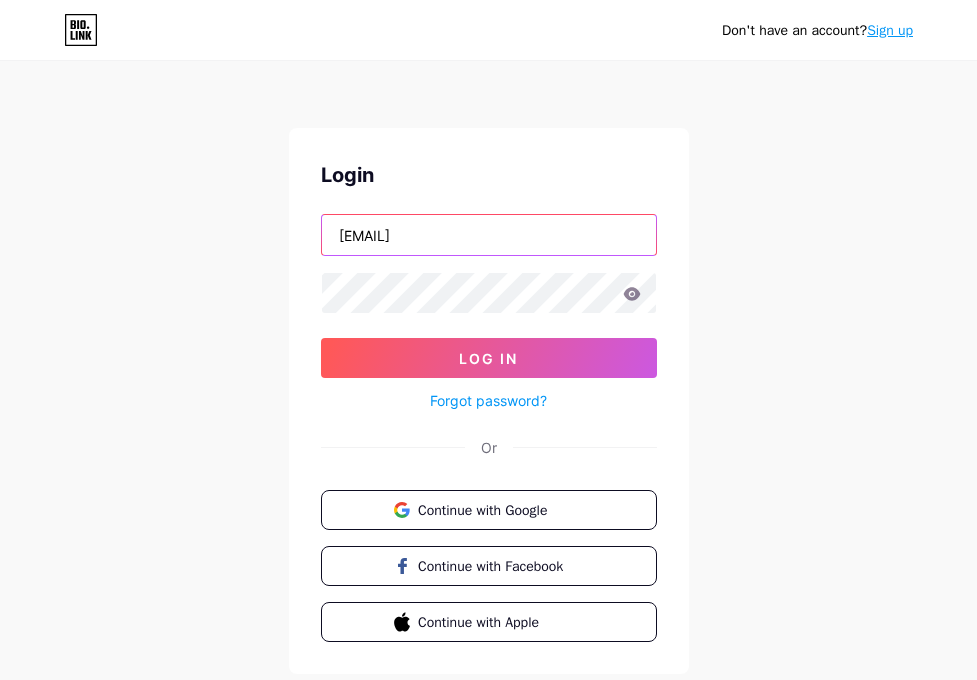 click on "[EMAIL]" at bounding box center (489, 235) 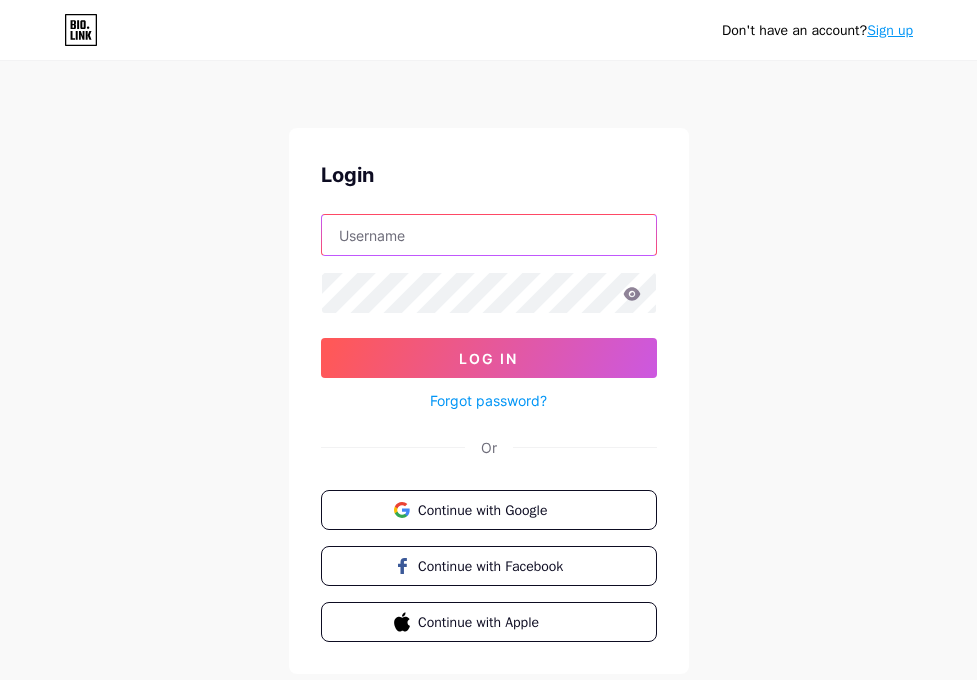 paste on "pacifictraumacenter" 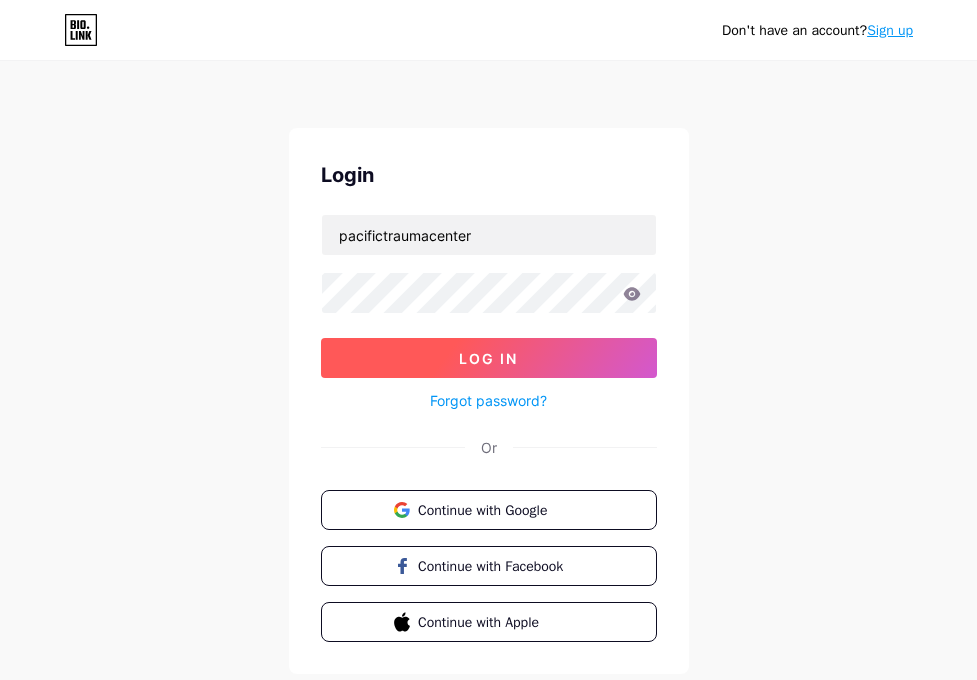 click on "Log In" at bounding box center (488, 358) 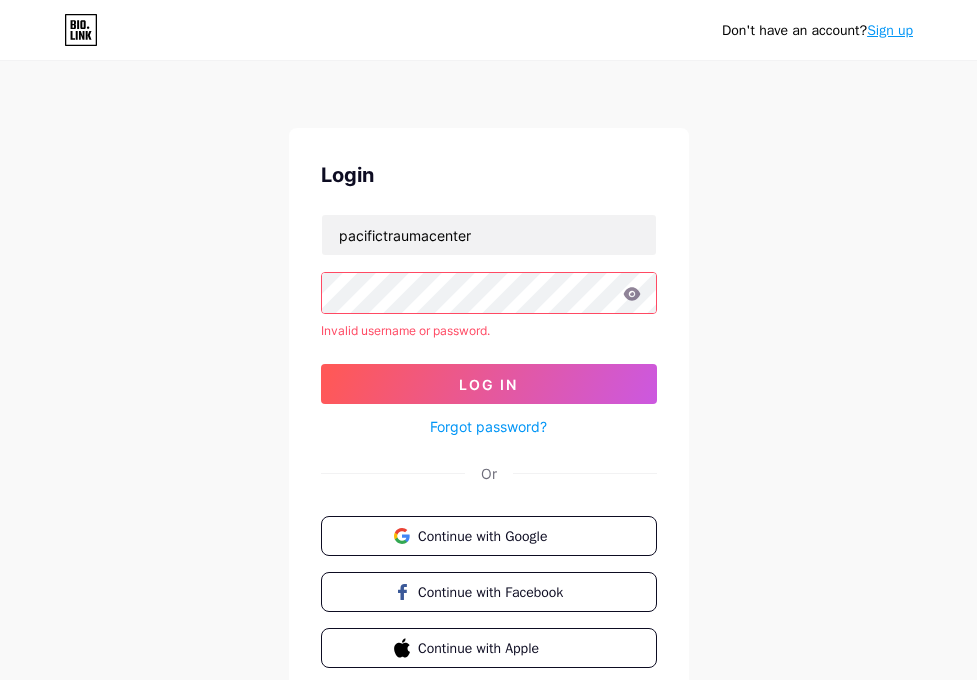 click at bounding box center [632, 294] 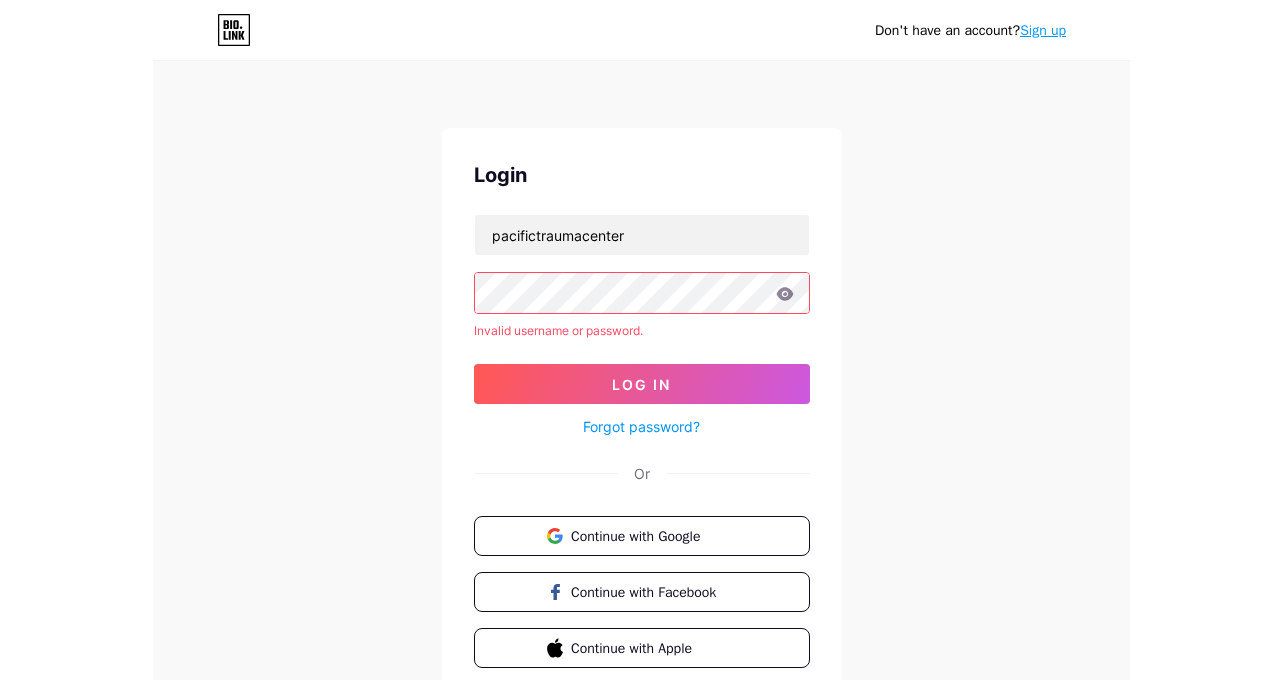 scroll, scrollTop: 8, scrollLeft: 0, axis: vertical 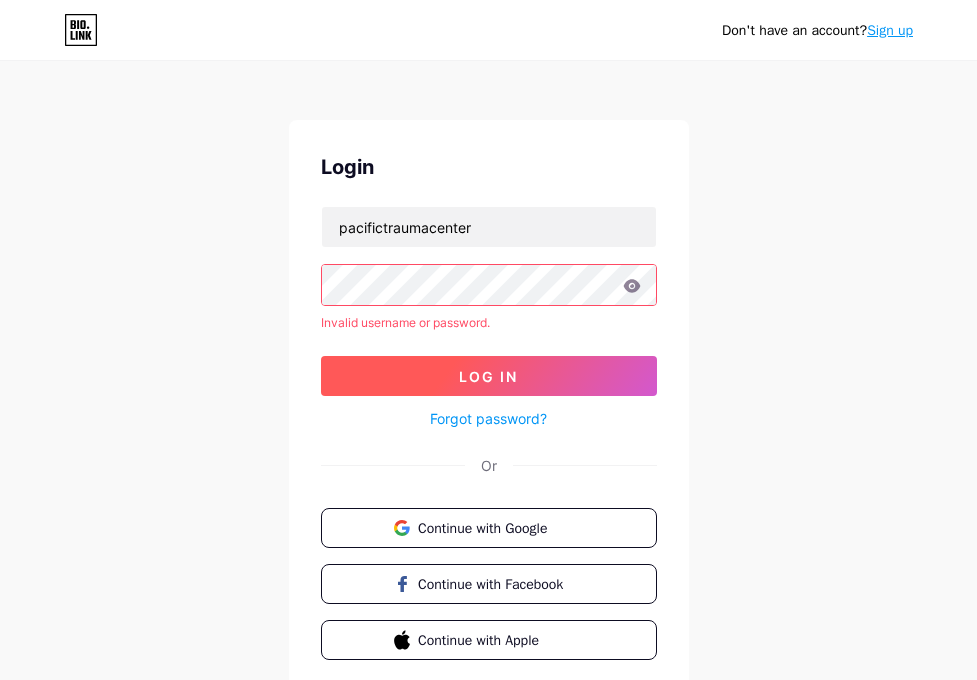 click on "Log In" at bounding box center (489, 376) 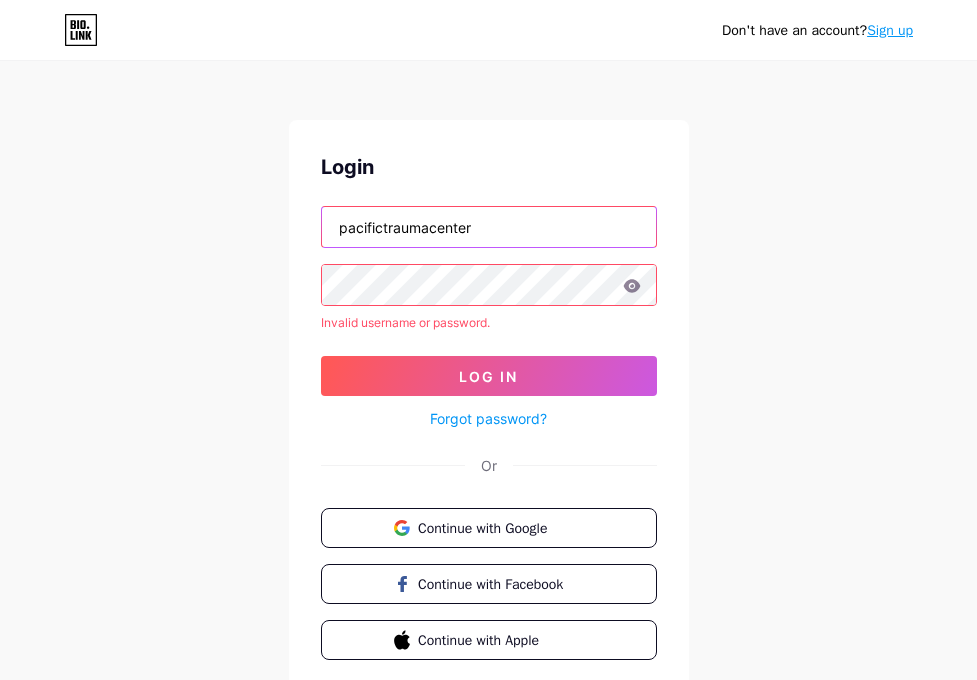 click on "pacifictraumacenter" at bounding box center [489, 227] 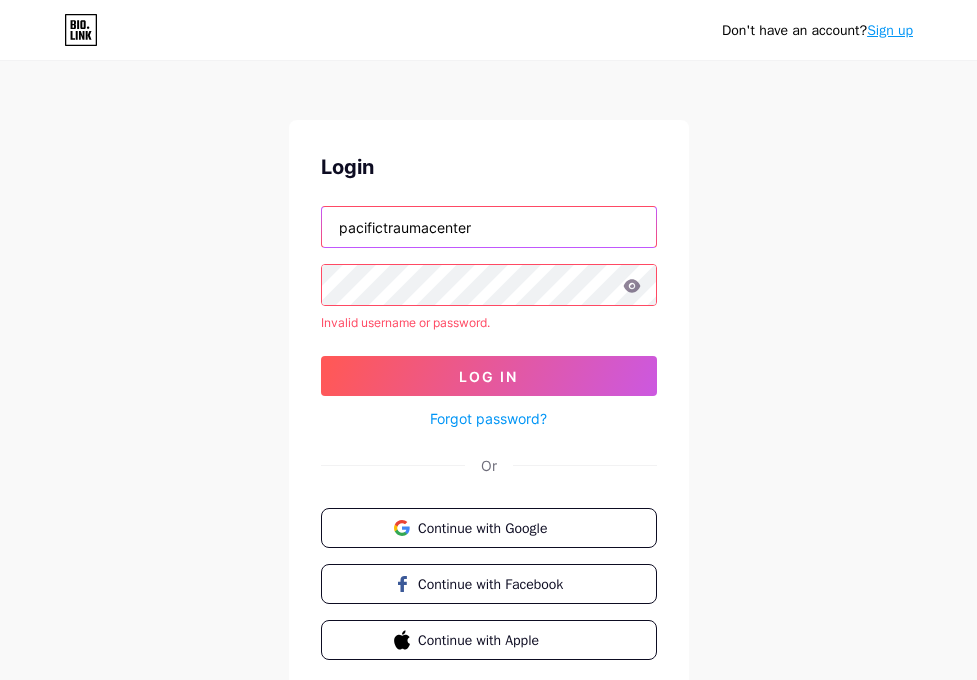click on "pacifictraumacenter" at bounding box center [489, 227] 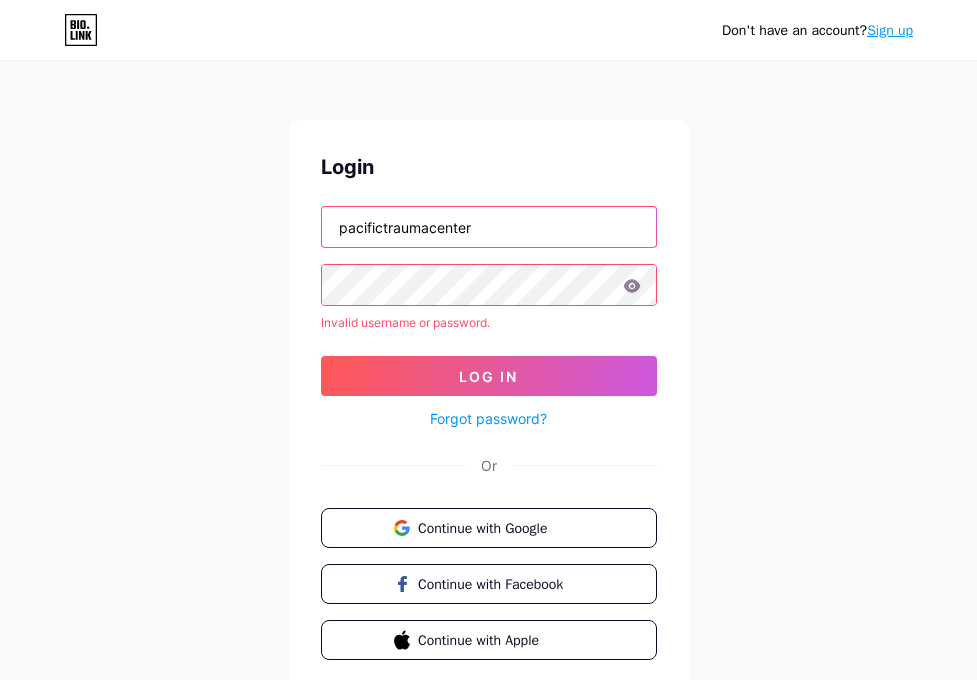 paste on "[EMAIL]" 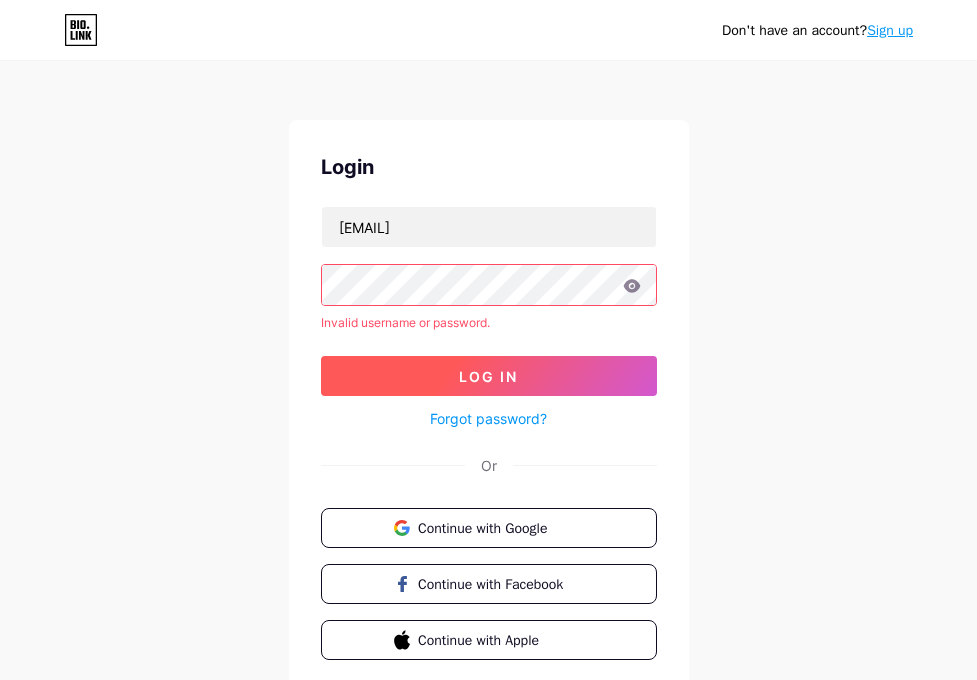 click on "Log In" at bounding box center (489, 376) 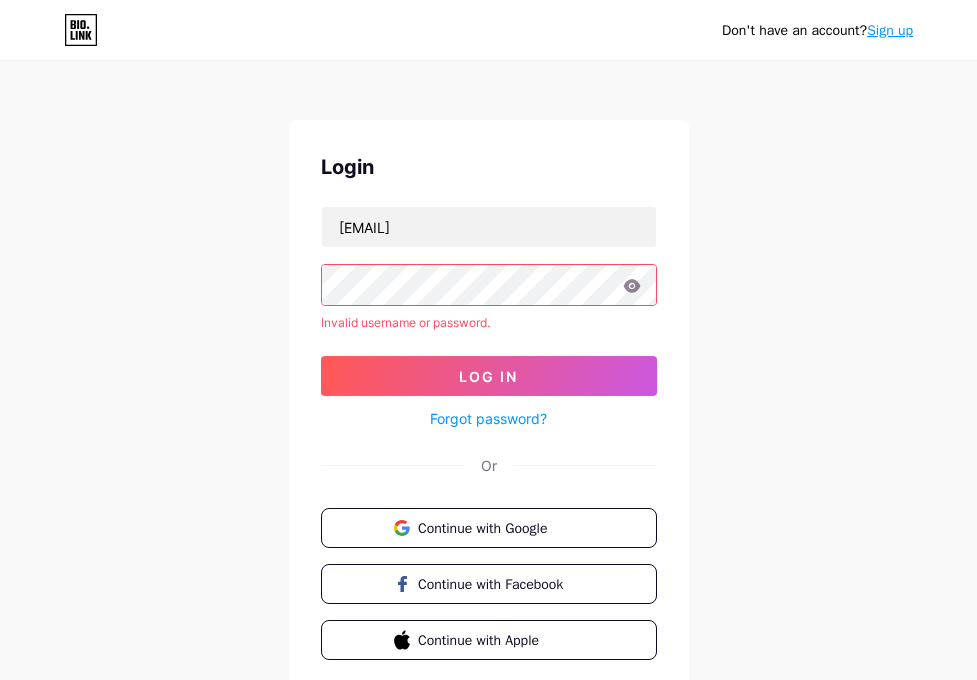 click at bounding box center (0, 0) 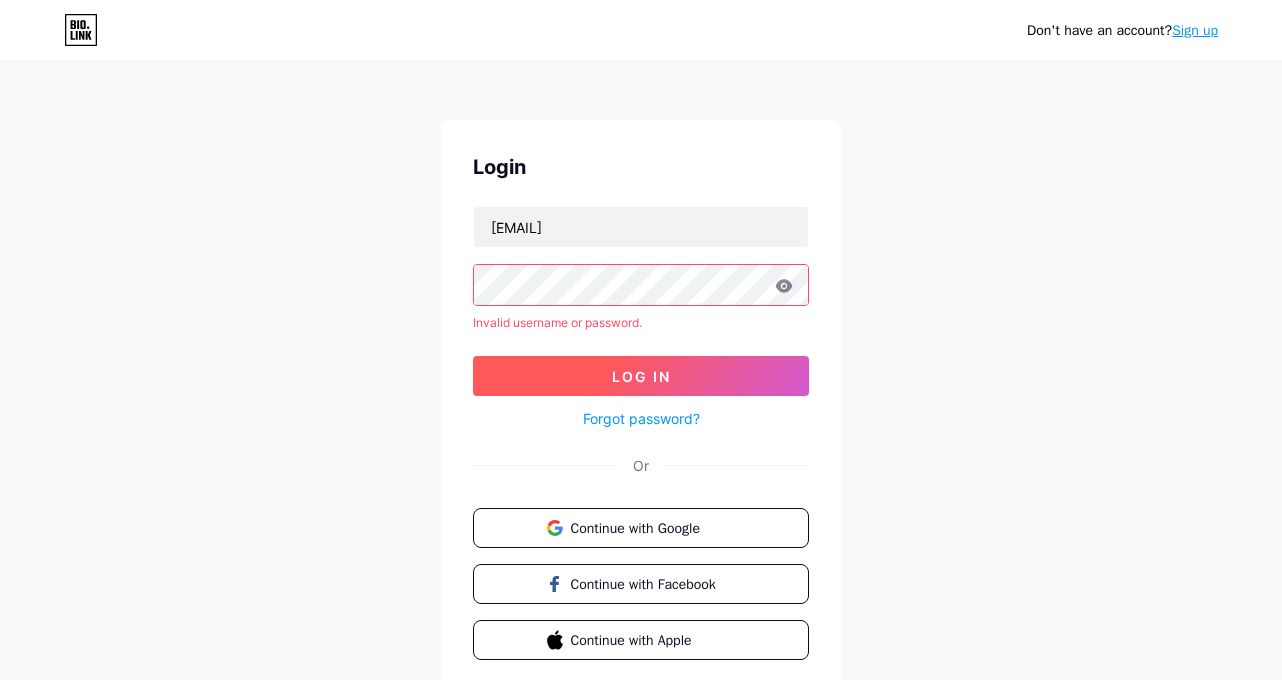 click on "Log In" at bounding box center (641, 376) 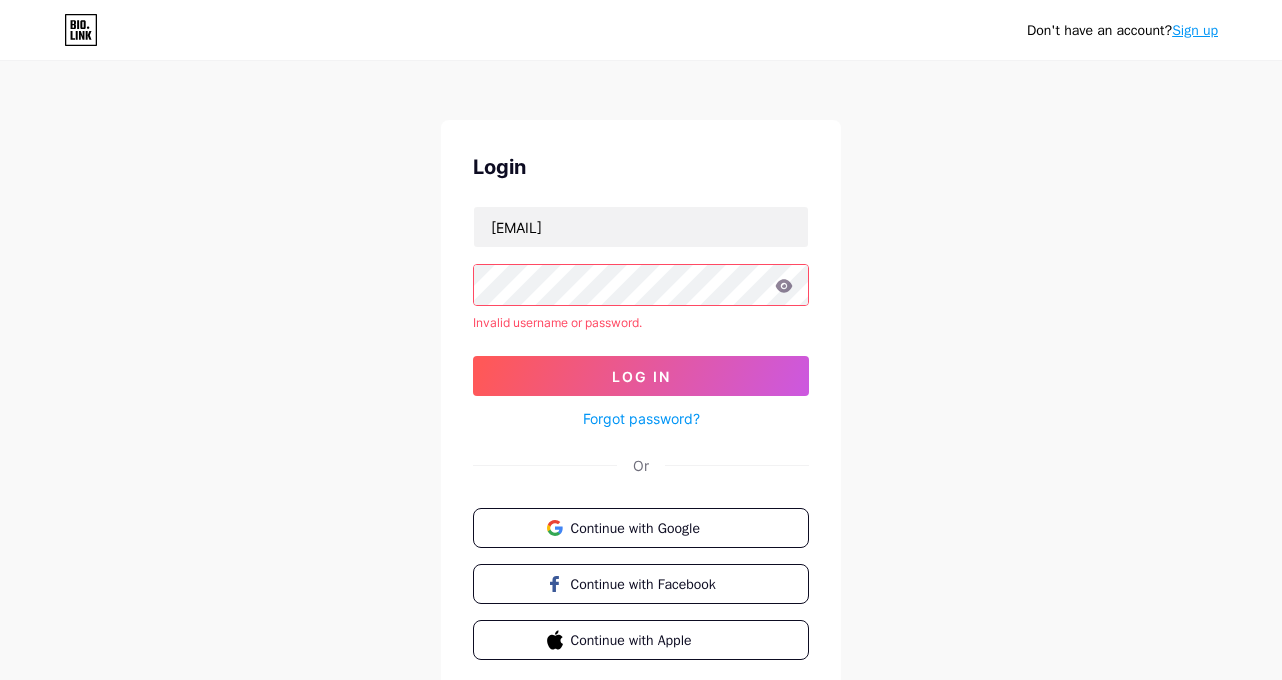 click on "Don't have an account?  Sign up   Login     [EMAIL]           Invalid username or password.     Log In
Forgot password?
Or       Continue with Google     Continue with Facebook
Continue with Apple" at bounding box center [641, 374] 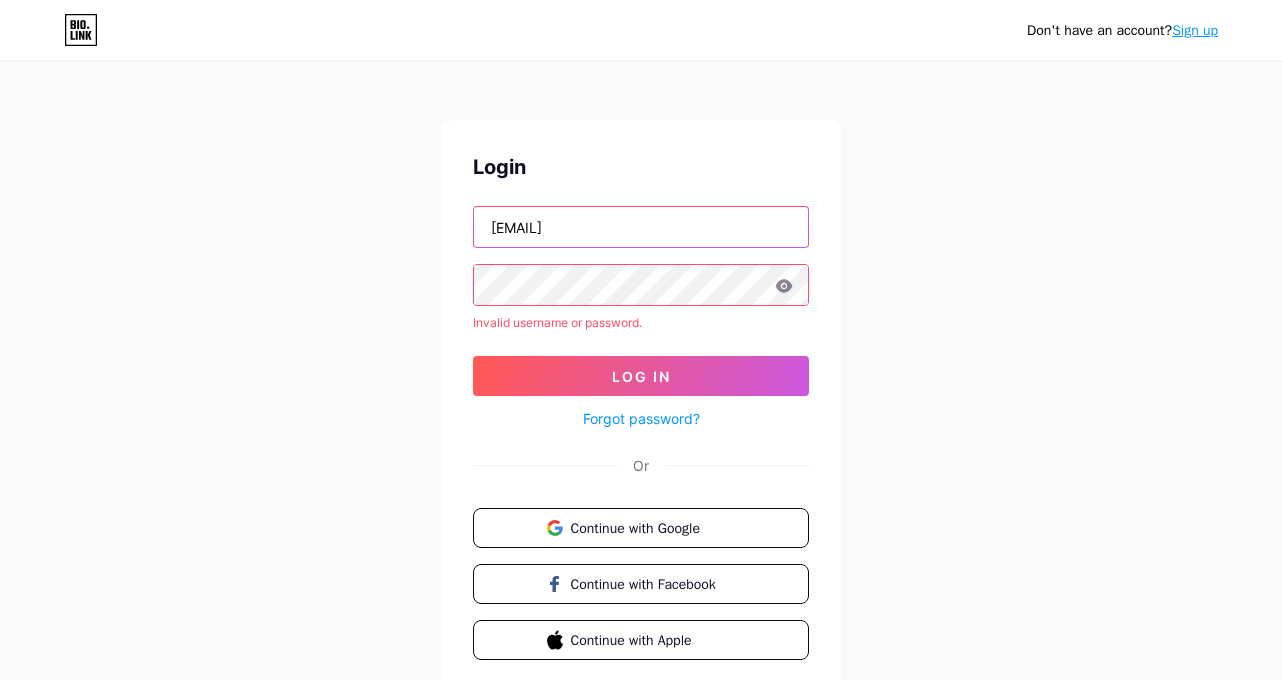 click on "[EMAIL]" at bounding box center (641, 227) 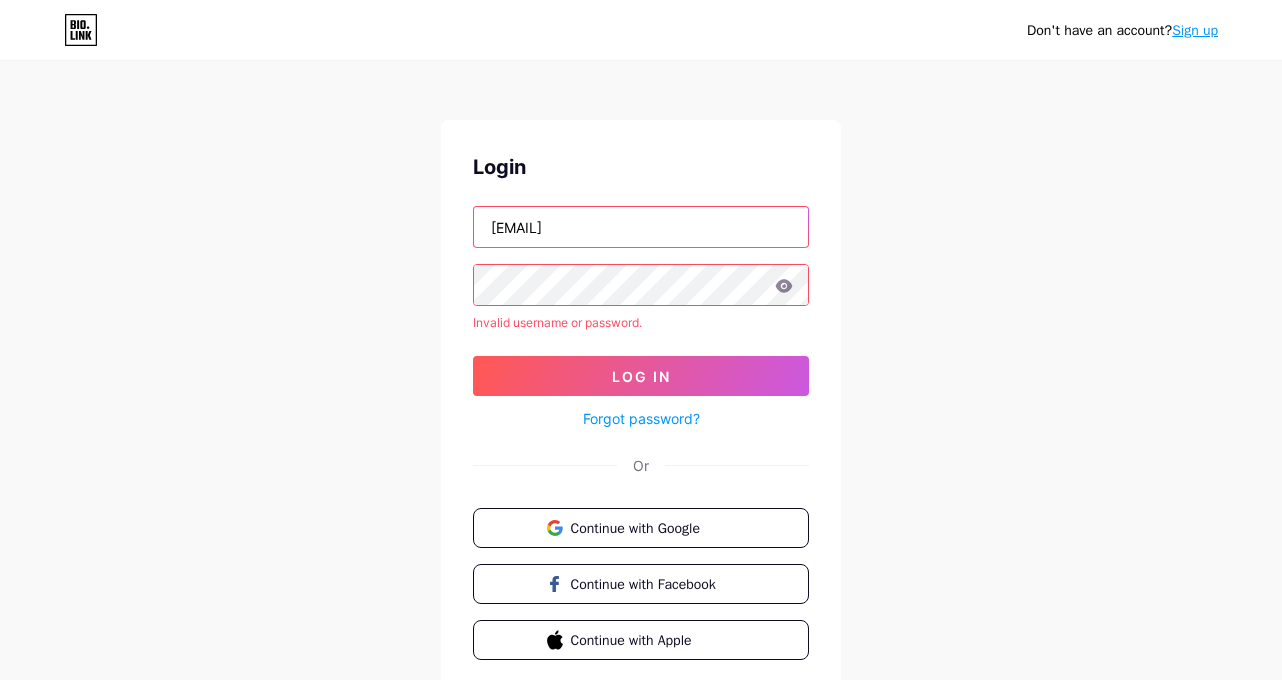 click on "[EMAIL]" at bounding box center [641, 227] 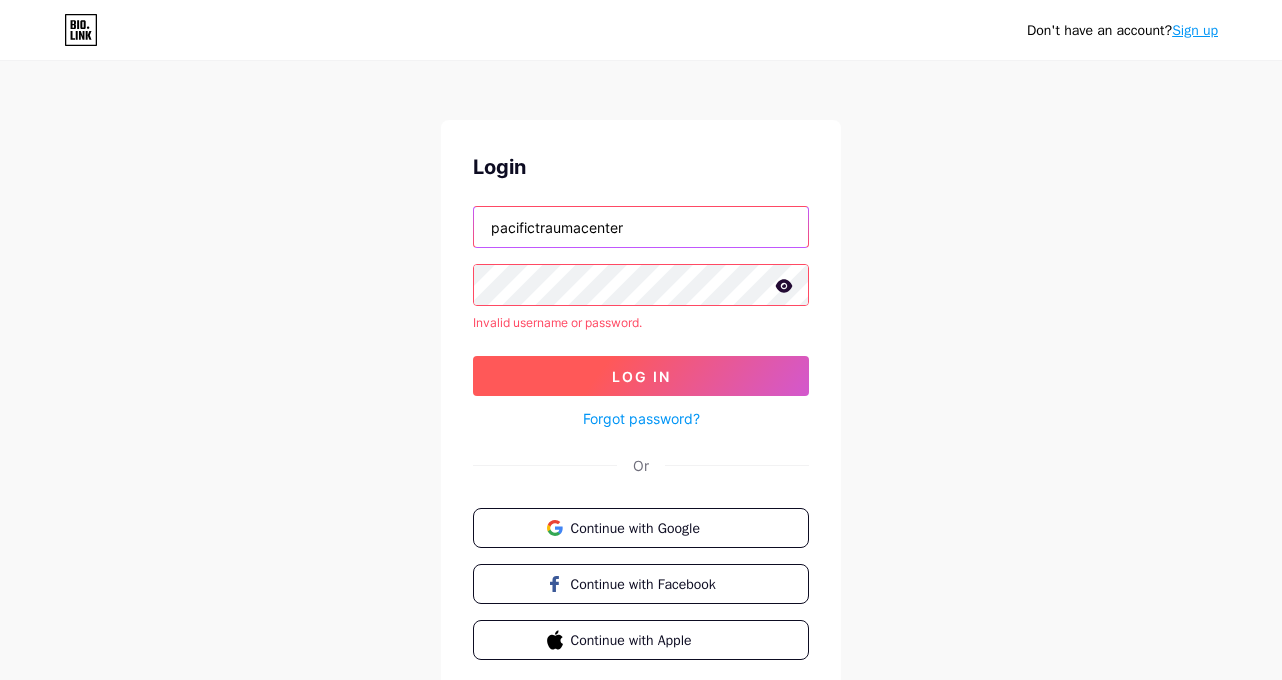 type on "pacifictraumacenter" 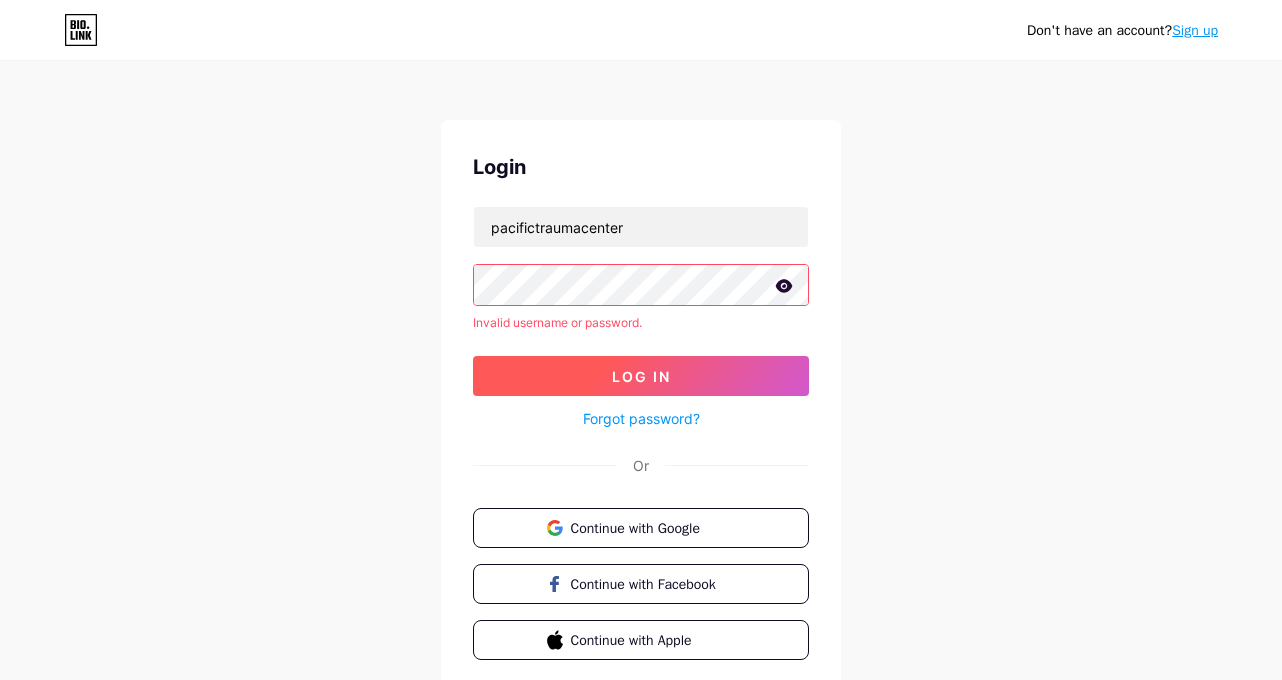 click on "Log In" at bounding box center [641, 376] 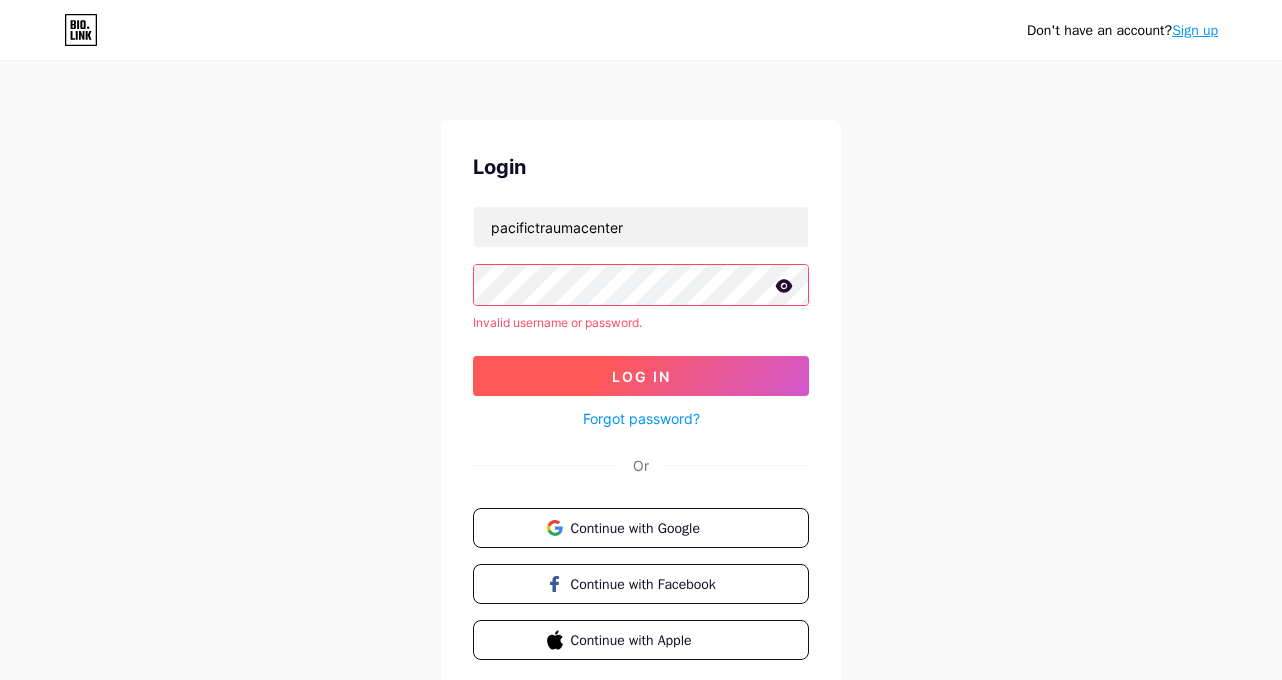 click on "Log In" at bounding box center (641, 376) 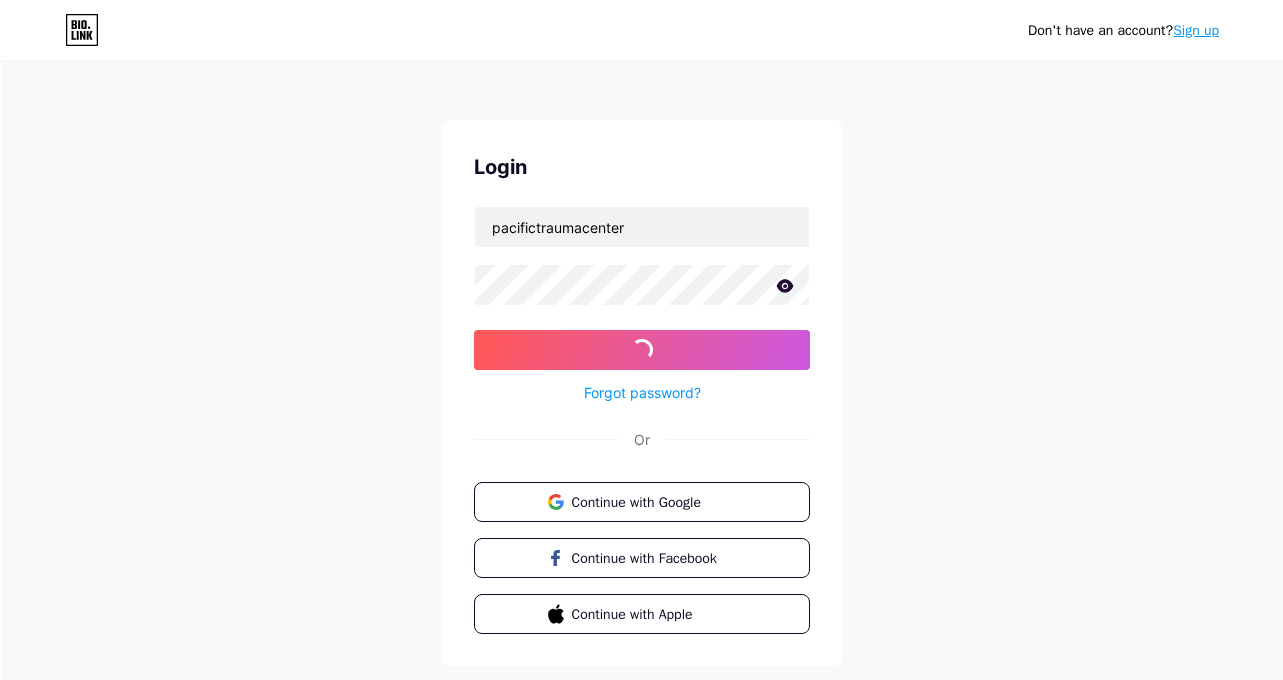 scroll, scrollTop: 0, scrollLeft: 0, axis: both 